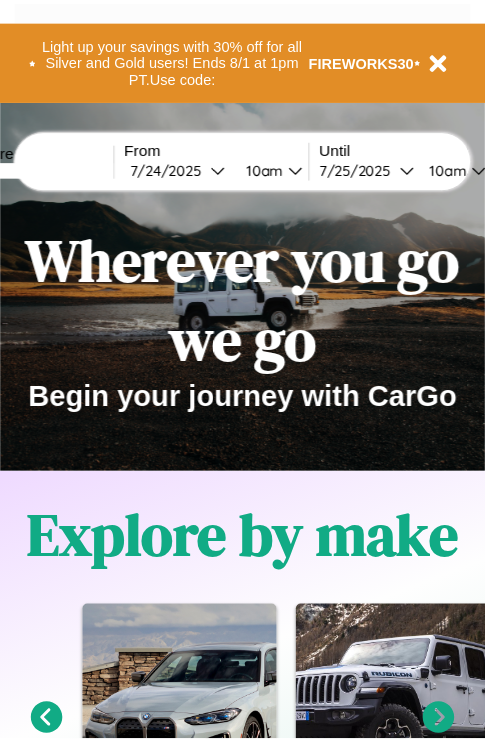 scroll, scrollTop: 0, scrollLeft: 0, axis: both 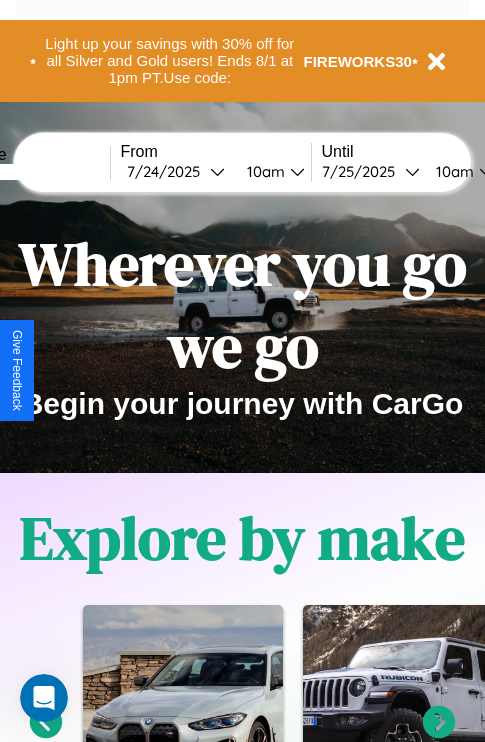 click at bounding box center [35, 172] 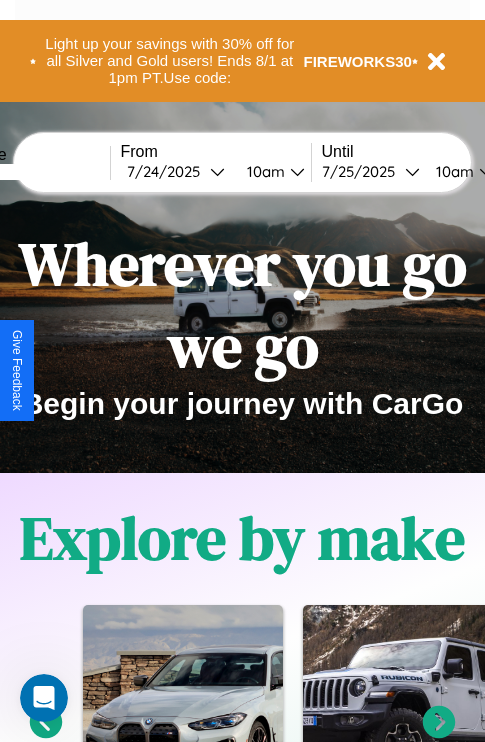 type on "*****" 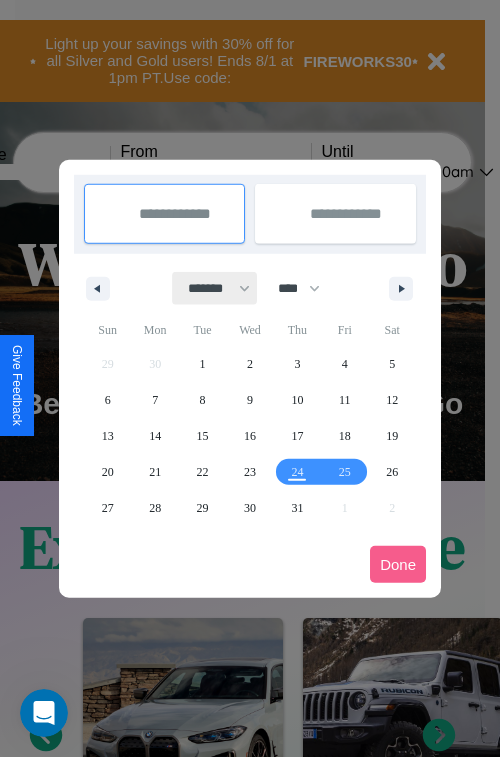 click on "******* ******** ***** ***** *** **** **** ****** ********* ******* ******** ********" at bounding box center (215, 288) 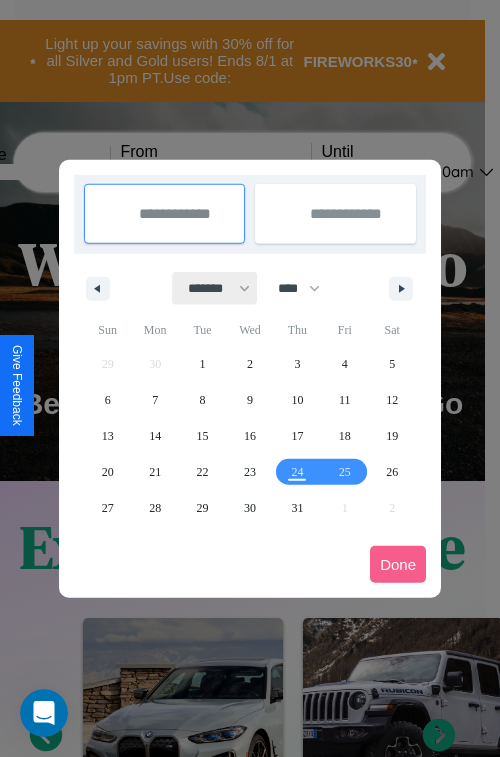 select on "*" 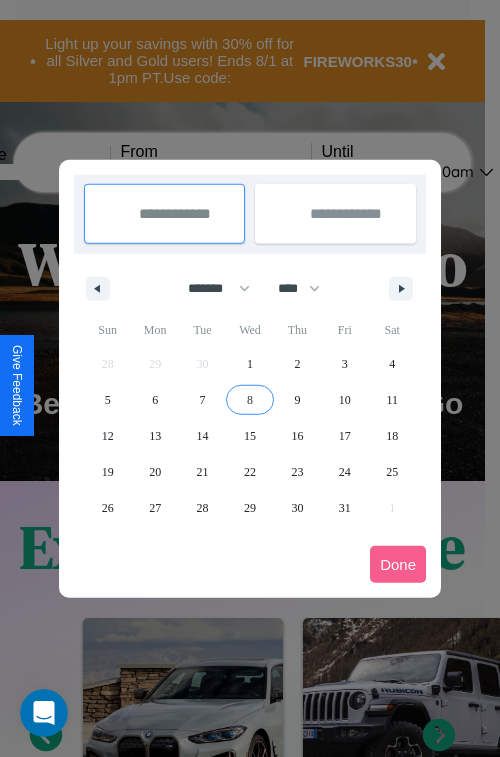 click on "8" at bounding box center (250, 400) 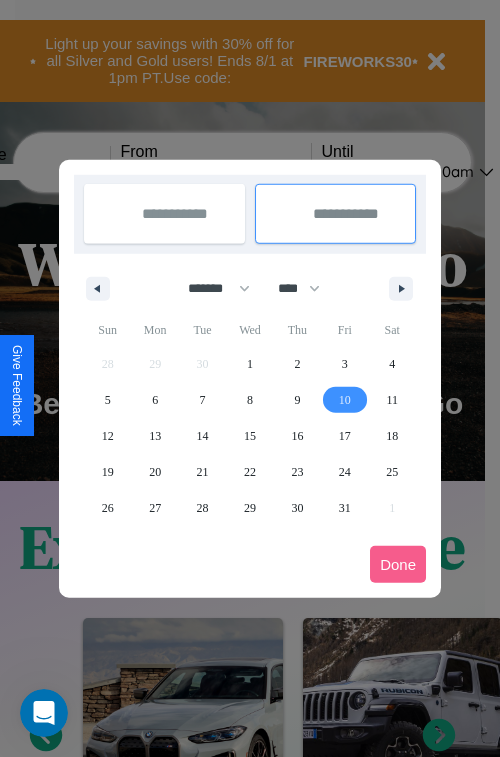 click on "10" at bounding box center (345, 400) 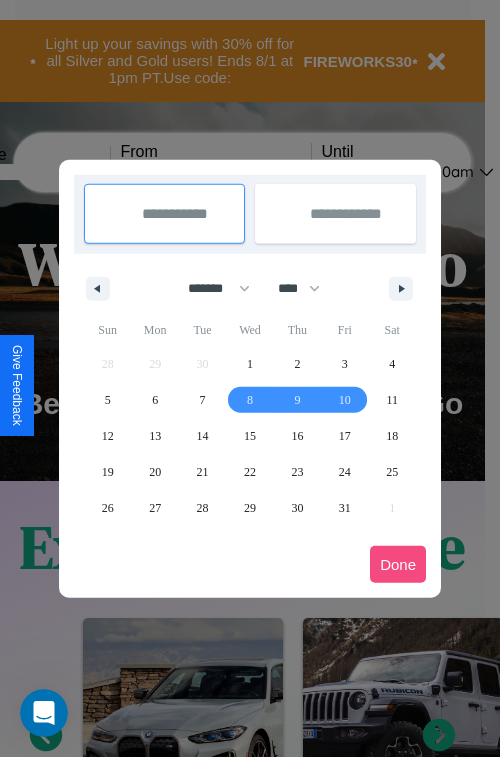 click on "Done" at bounding box center [398, 564] 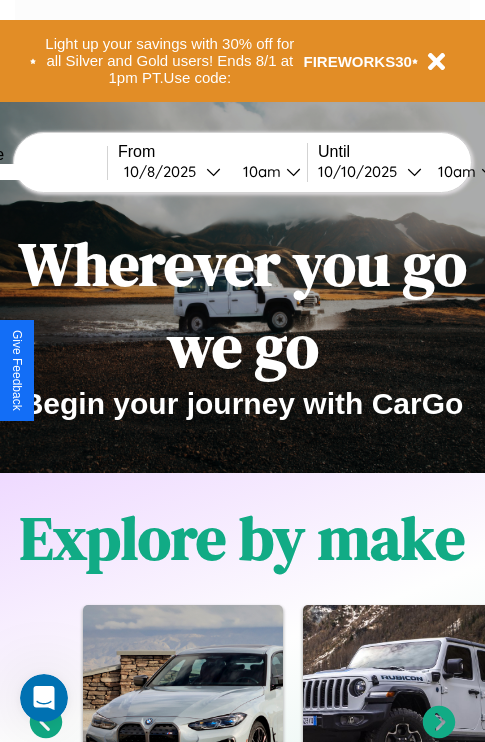 click on "10am" at bounding box center (259, 171) 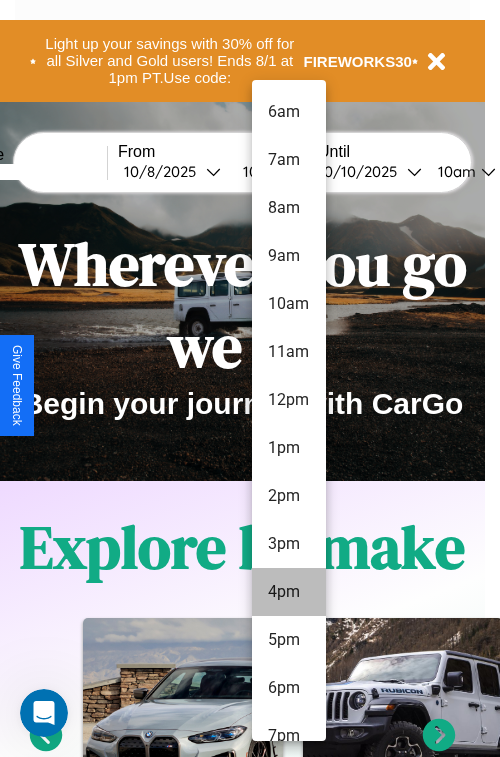 click on "4pm" at bounding box center (289, 592) 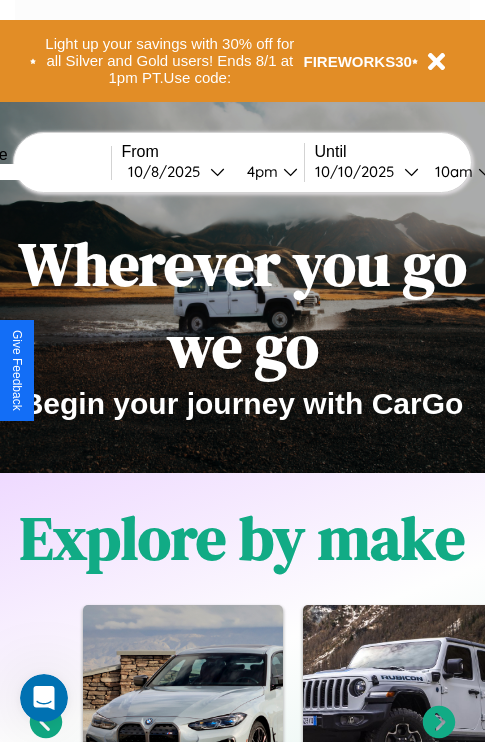 click on "10am" at bounding box center [451, 171] 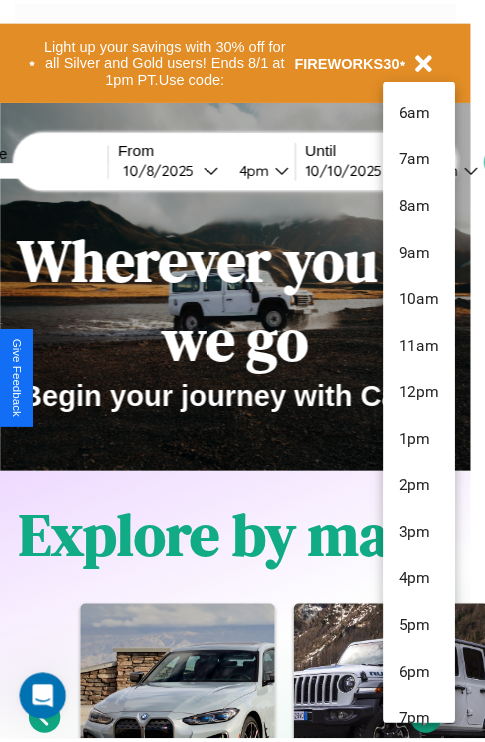 scroll, scrollTop: 163, scrollLeft: 0, axis: vertical 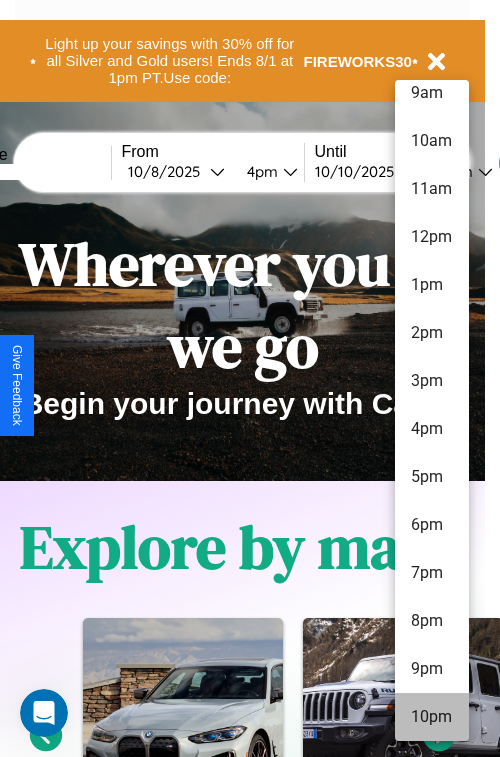 click on "10pm" at bounding box center [432, 717] 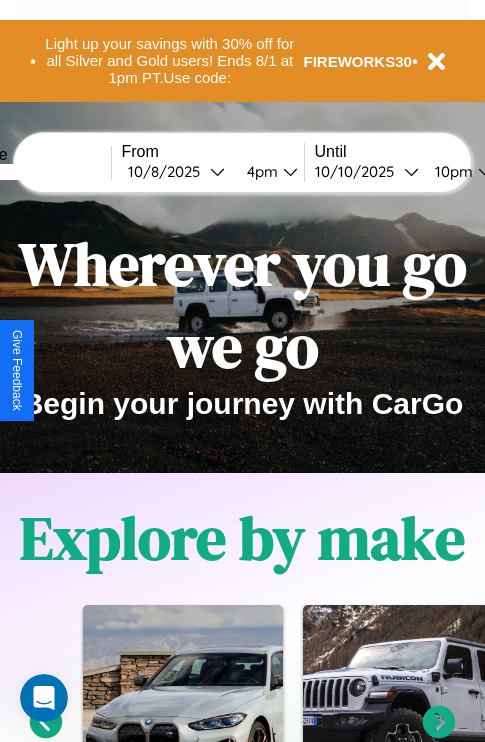 scroll, scrollTop: 0, scrollLeft: 75, axis: horizontal 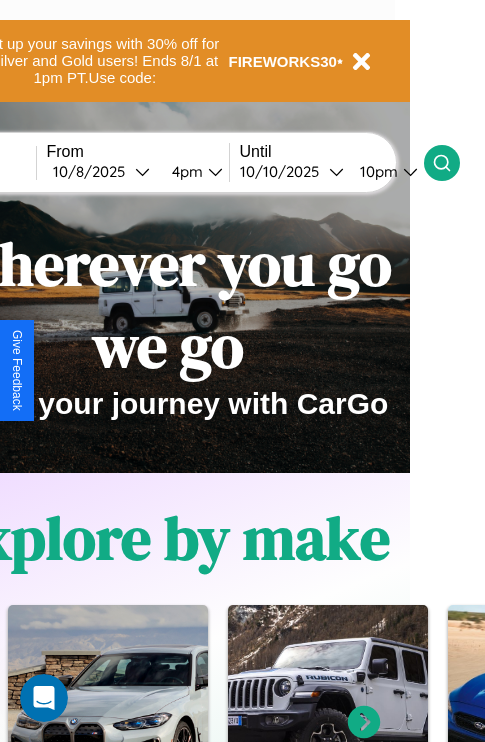 click 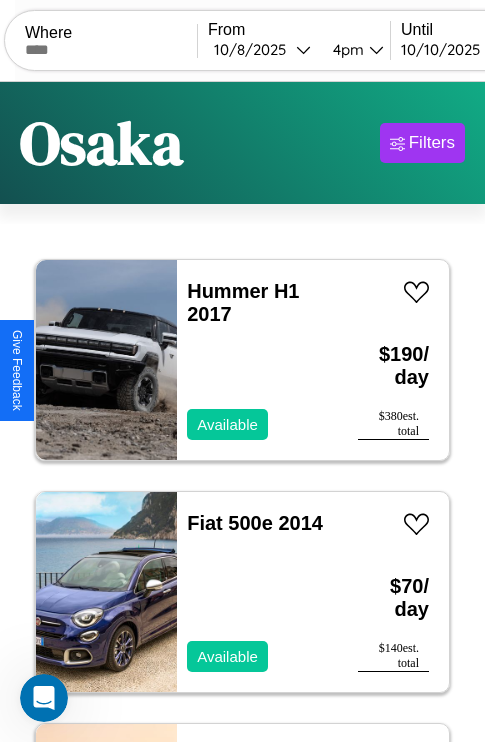 scroll, scrollTop: 95, scrollLeft: 0, axis: vertical 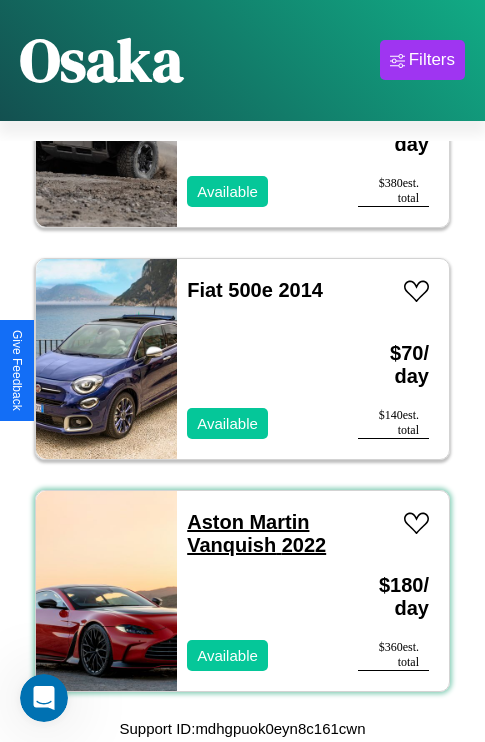 click on "Aston Martin   Vanquish   2022" at bounding box center [256, 533] 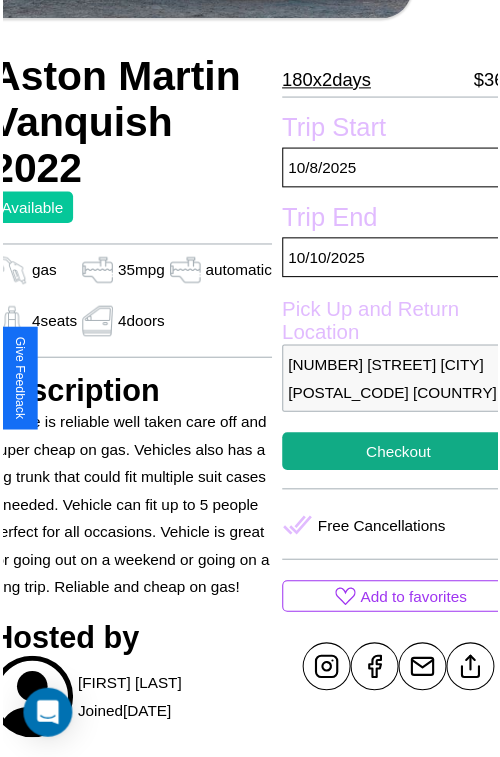 scroll, scrollTop: 221, scrollLeft: 84, axis: both 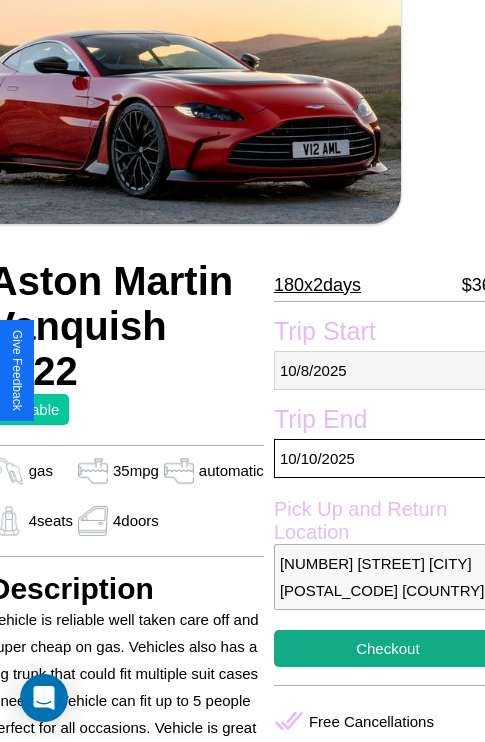 click on "[DATE]" at bounding box center [388, 370] 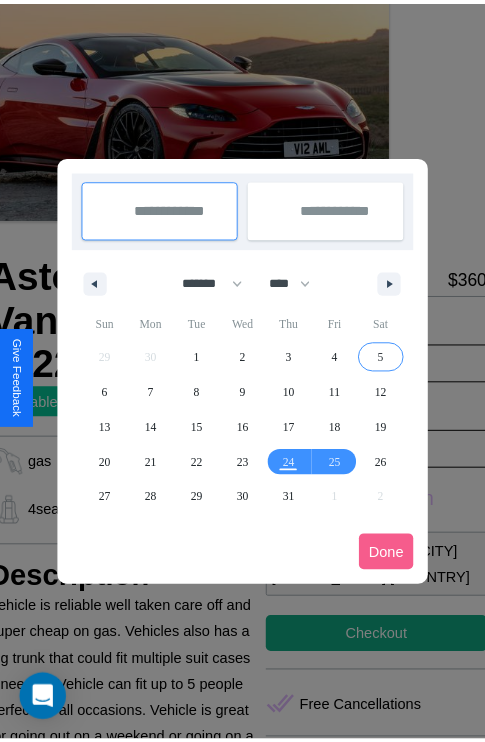scroll, scrollTop: 0, scrollLeft: 84, axis: horizontal 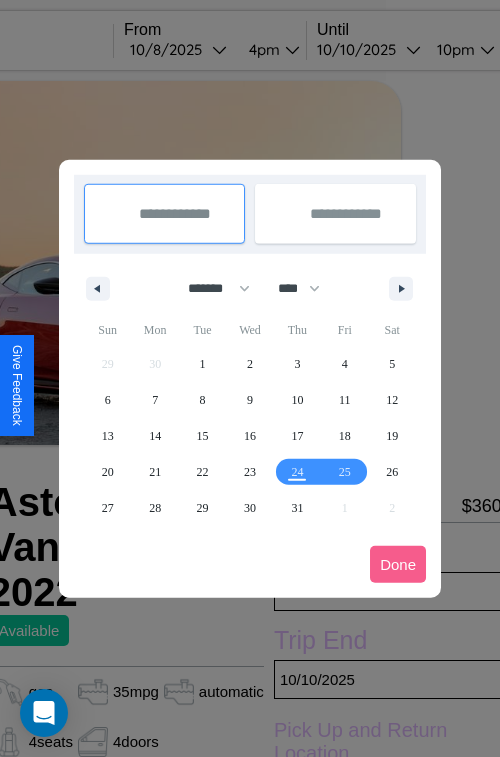 click at bounding box center (250, 378) 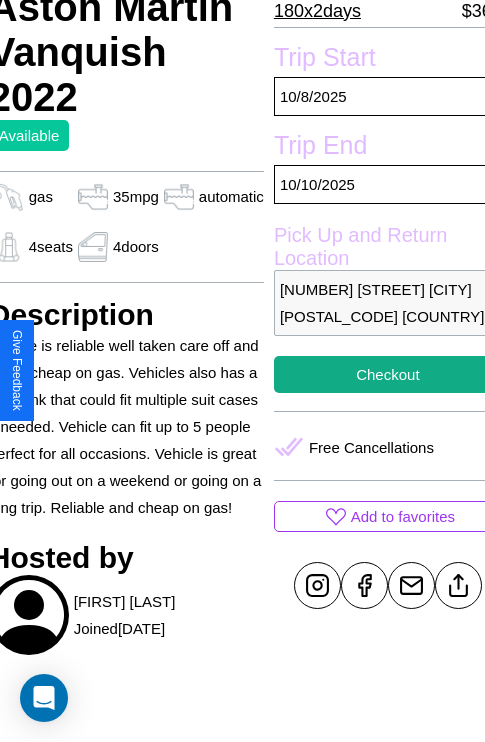 scroll, scrollTop: 499, scrollLeft: 84, axis: both 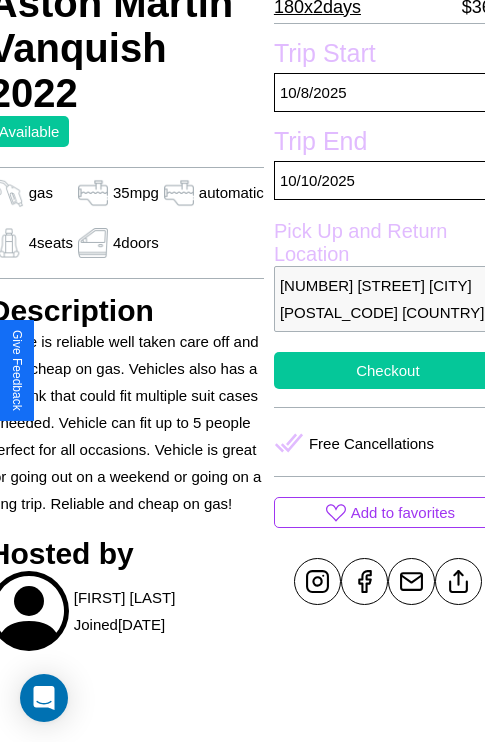click on "Checkout" at bounding box center (388, 370) 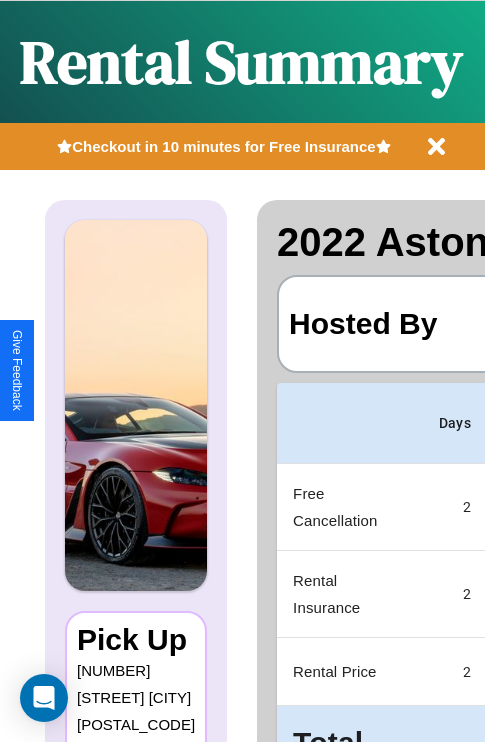 scroll, scrollTop: 0, scrollLeft: 383, axis: horizontal 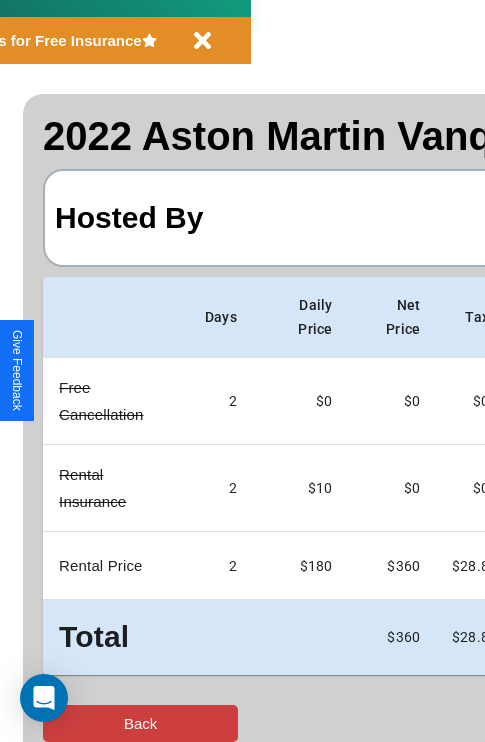 click on "Back" at bounding box center (140, 723) 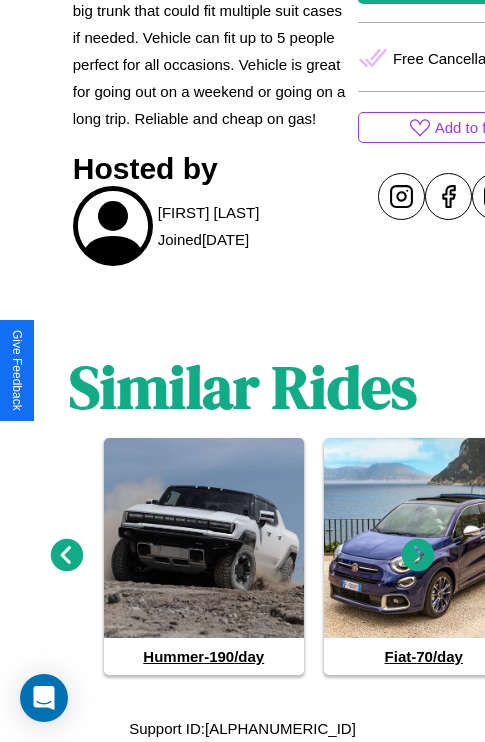scroll, scrollTop: 911, scrollLeft: 0, axis: vertical 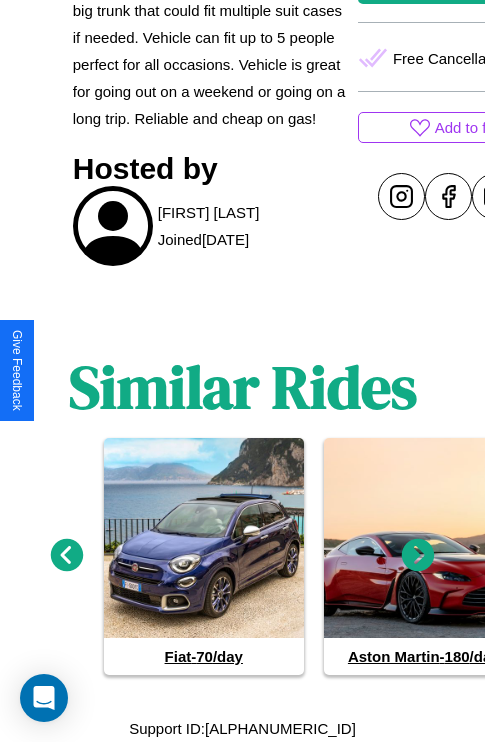 click 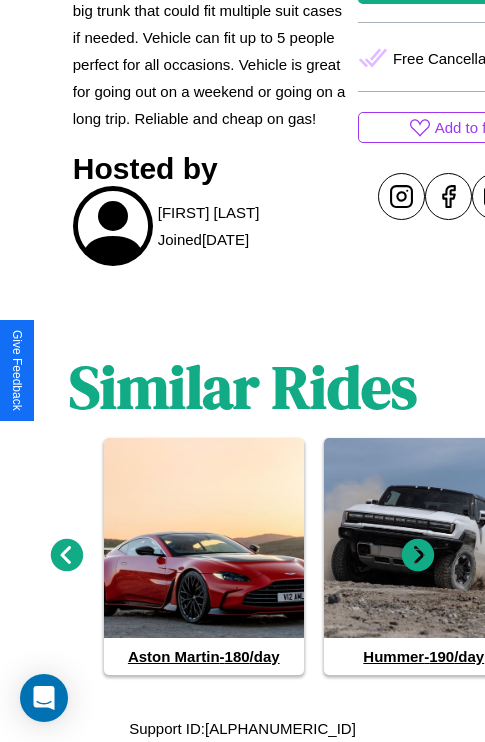 click 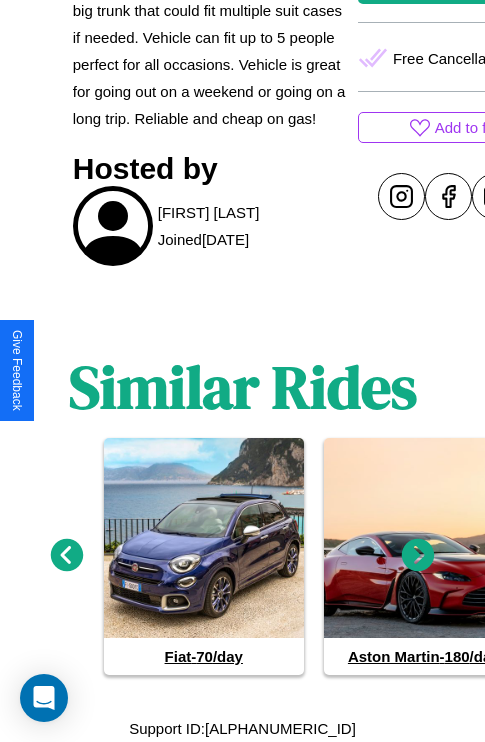 click 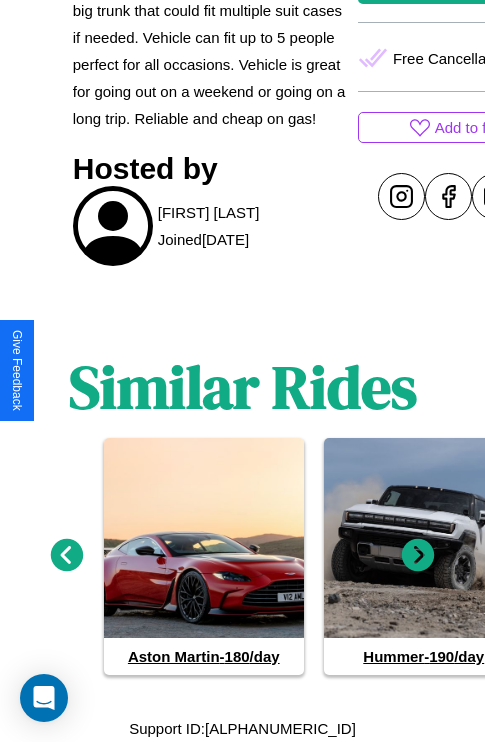 click 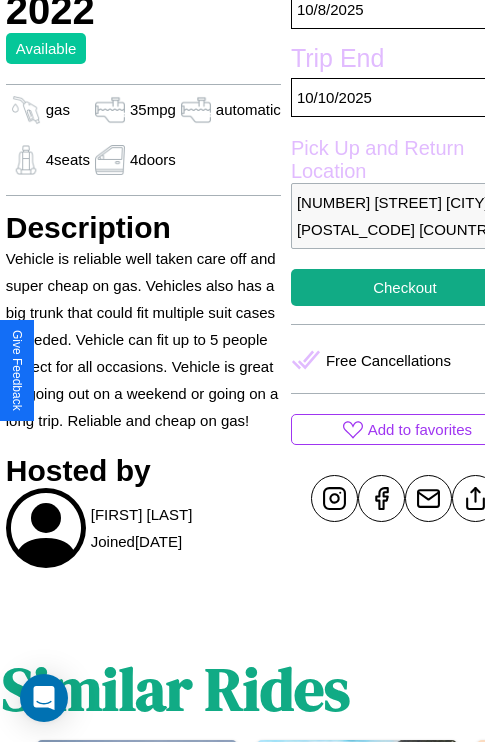 scroll, scrollTop: 499, scrollLeft: 84, axis: both 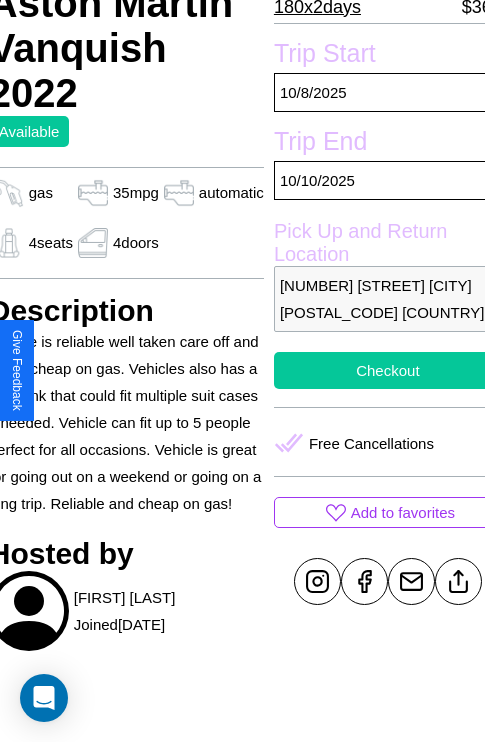 click on "Checkout" at bounding box center [388, 370] 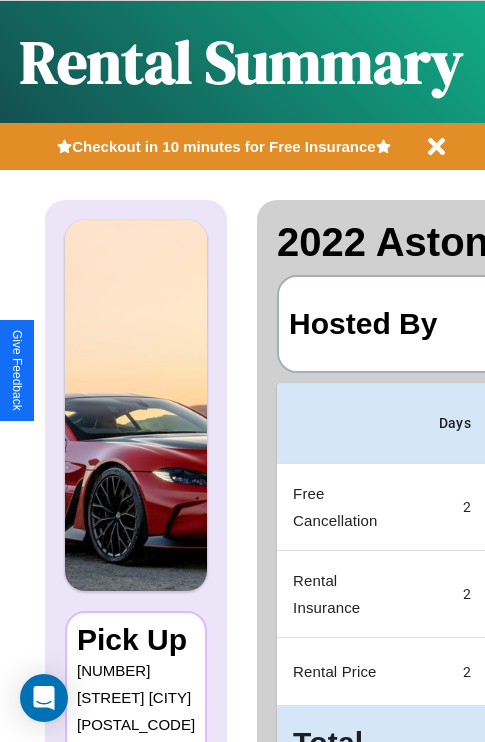 scroll, scrollTop: 0, scrollLeft: 383, axis: horizontal 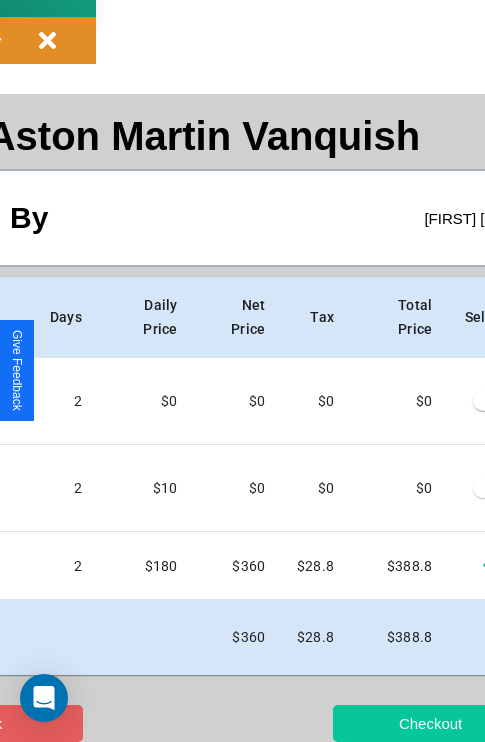 click on "Checkout" at bounding box center [430, 723] 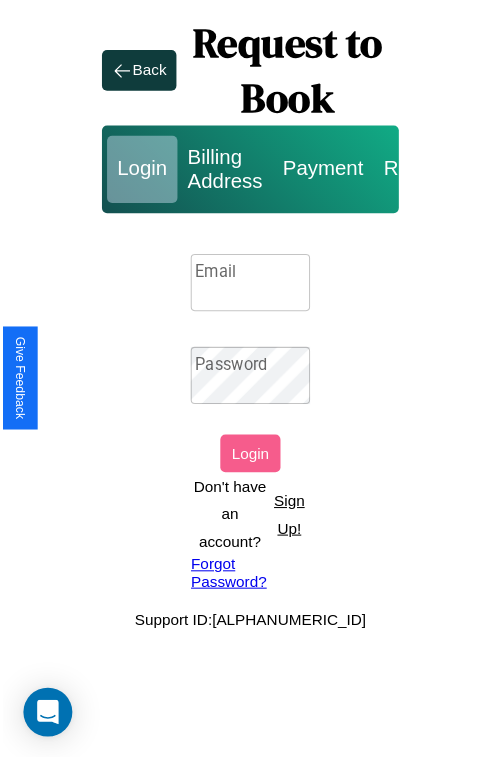 scroll, scrollTop: 0, scrollLeft: 0, axis: both 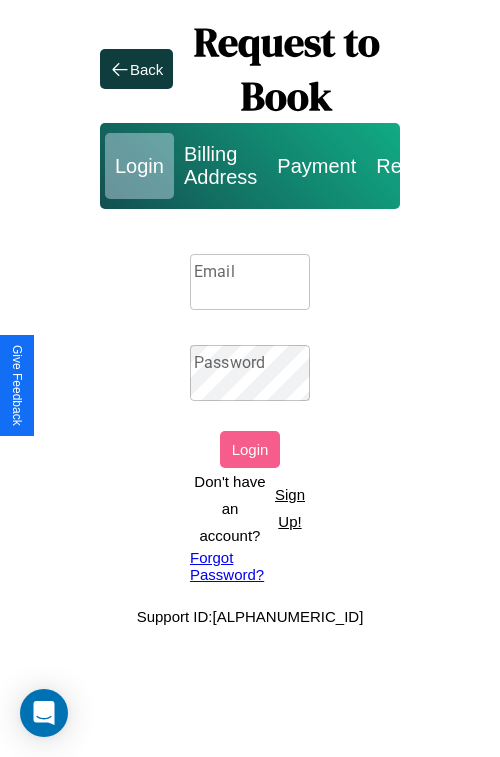 click on "Email" at bounding box center [250, 282] 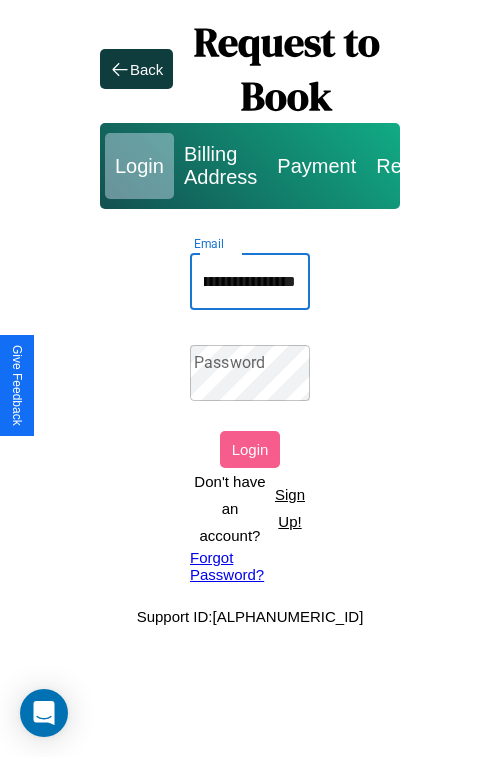 scroll, scrollTop: 0, scrollLeft: 110, axis: horizontal 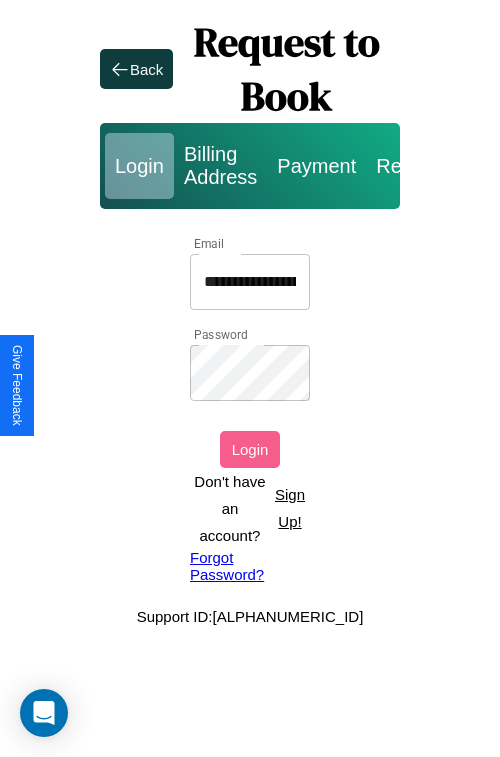click on "Login" at bounding box center [250, 449] 